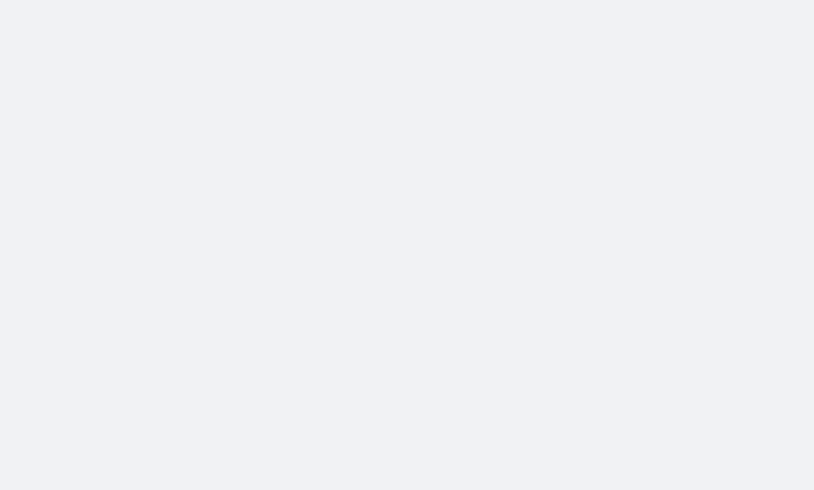 scroll, scrollTop: 0, scrollLeft: 0, axis: both 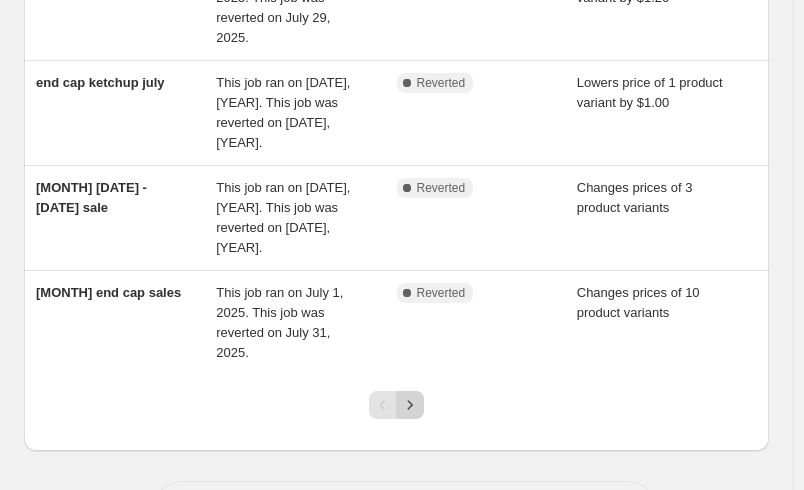 click 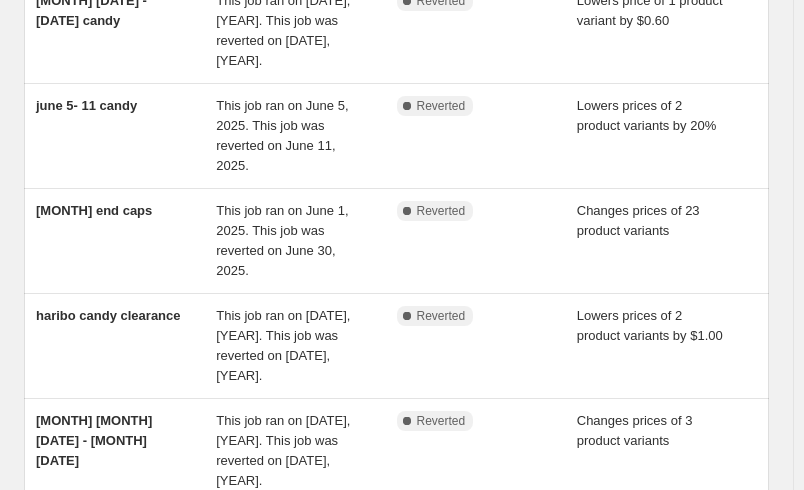 scroll, scrollTop: 600, scrollLeft: 0, axis: vertical 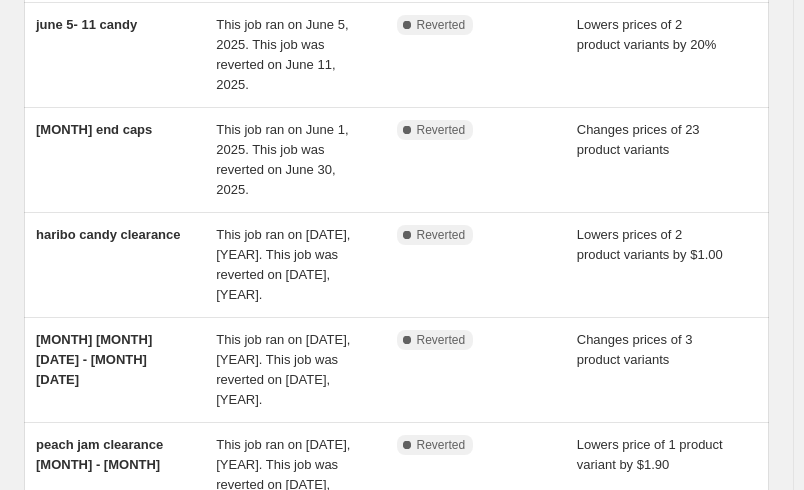 click on "Lowers prices of 58 product variants by 40%" at bounding box center (646, 559) 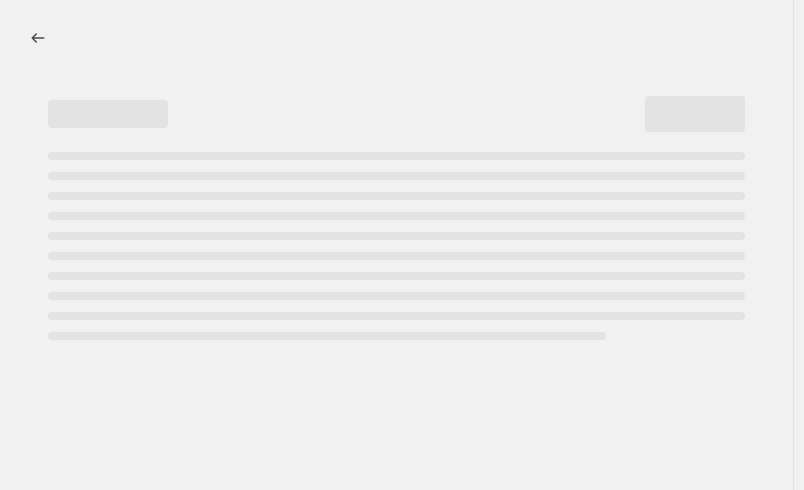 scroll, scrollTop: 0, scrollLeft: 0, axis: both 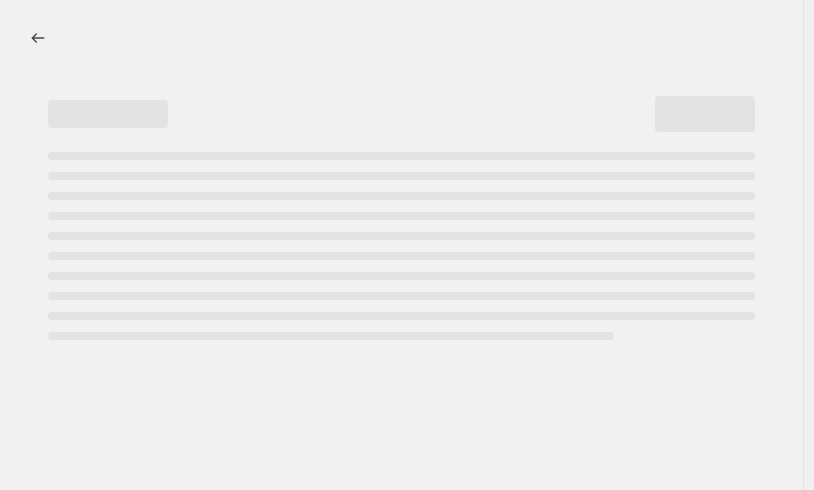 select on "percentage" 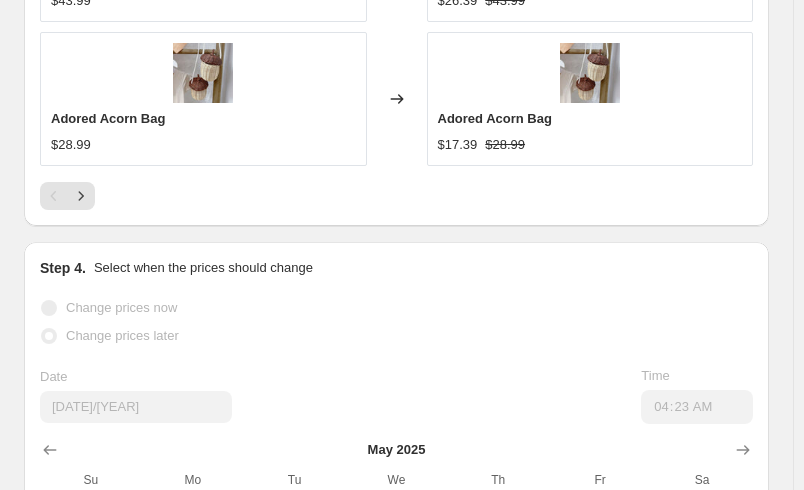 scroll, scrollTop: 6898, scrollLeft: 0, axis: vertical 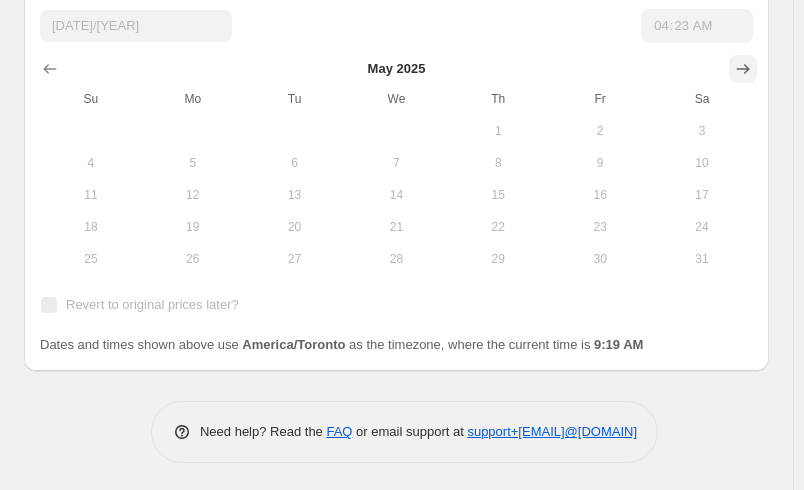 click 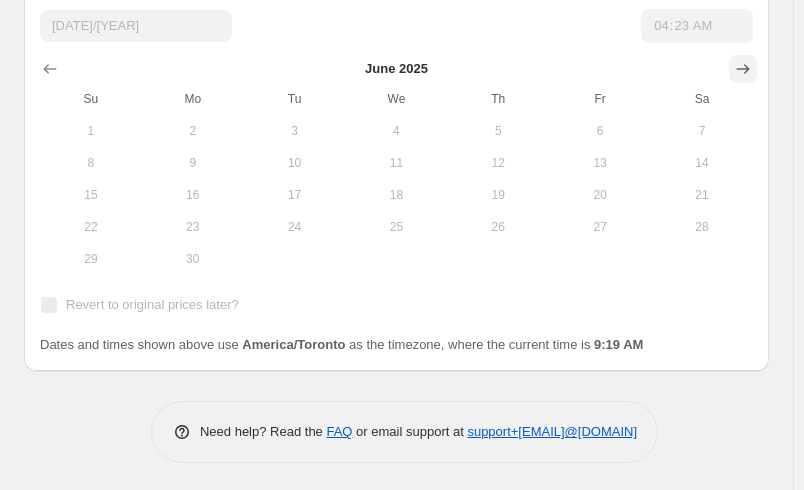 click 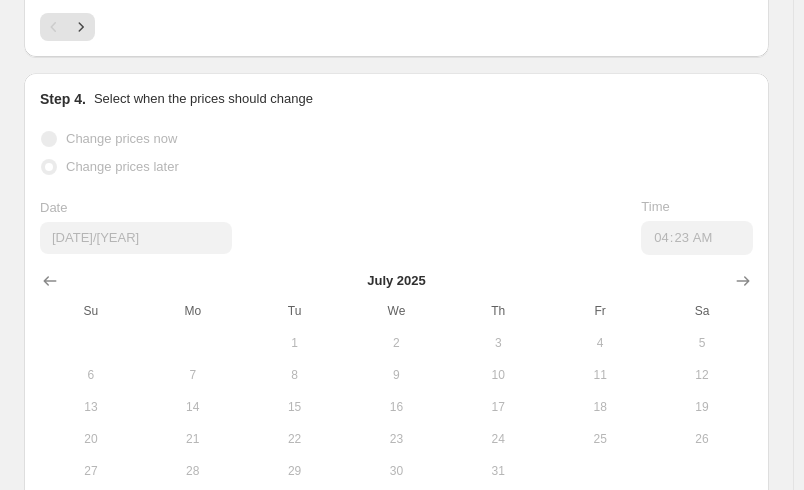 scroll, scrollTop: 6598, scrollLeft: 0, axis: vertical 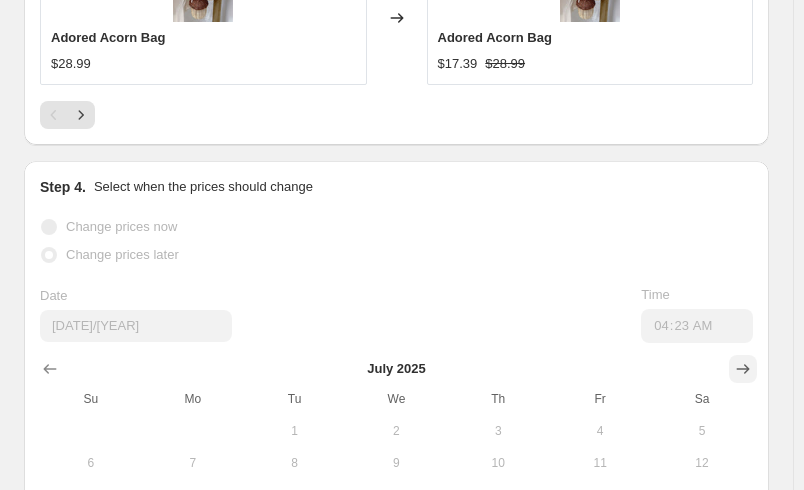 click 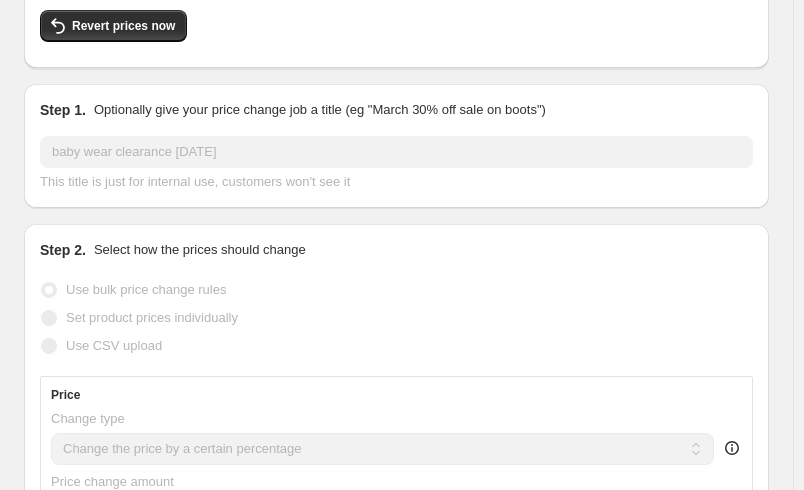 scroll, scrollTop: 0, scrollLeft: 0, axis: both 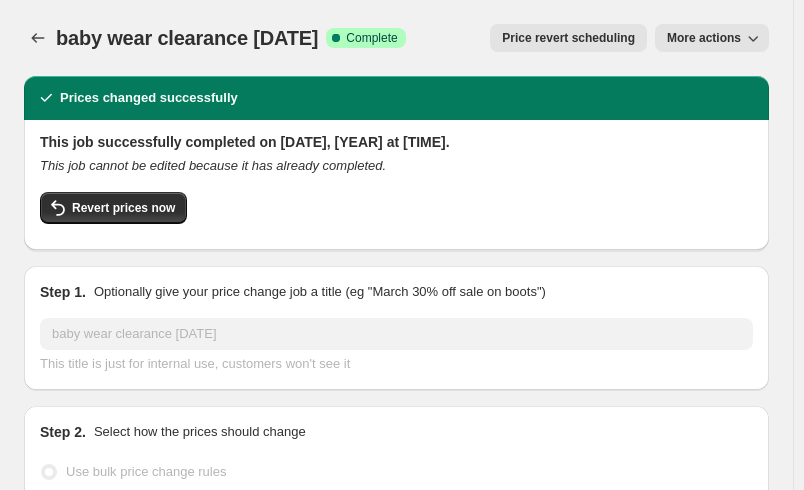 click on "More actions" at bounding box center (712, 38) 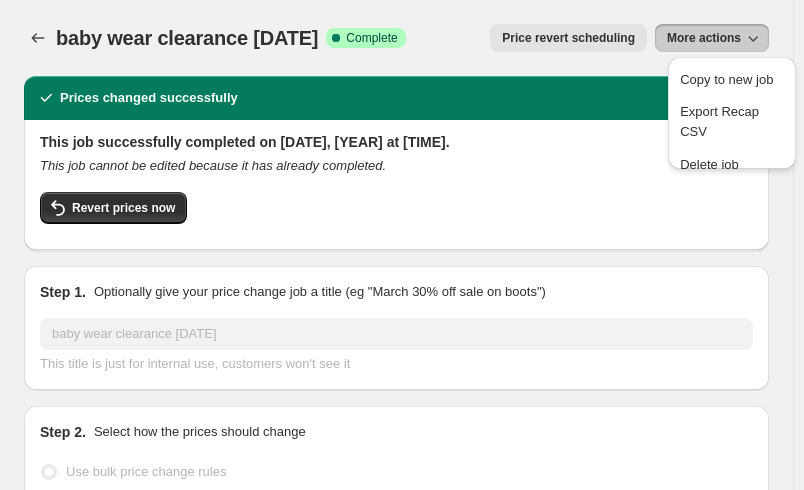 click on "Revert prices now" at bounding box center [396, 213] 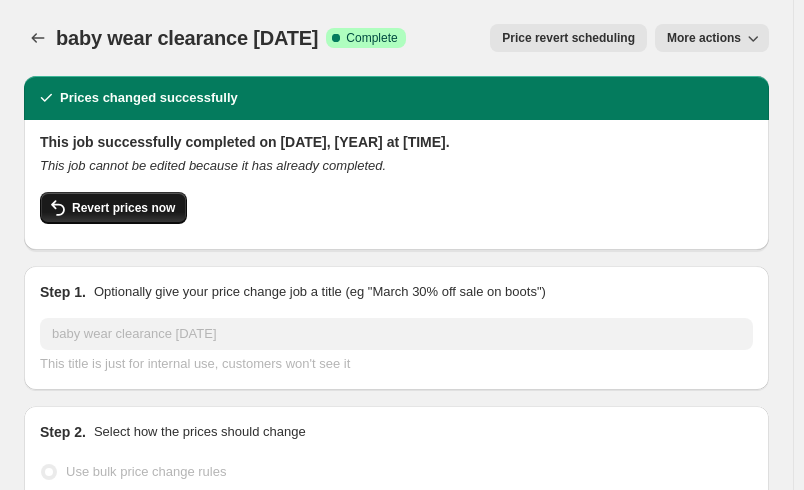 click on "Revert prices now" at bounding box center [113, 208] 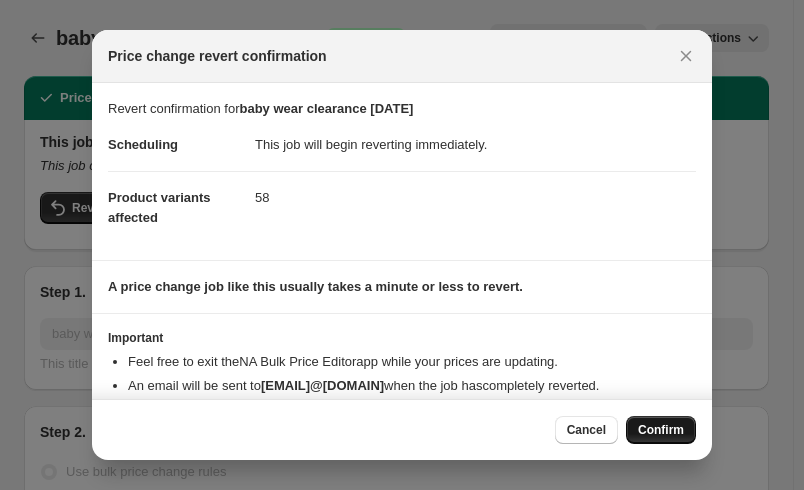 click on "Confirm" at bounding box center (661, 430) 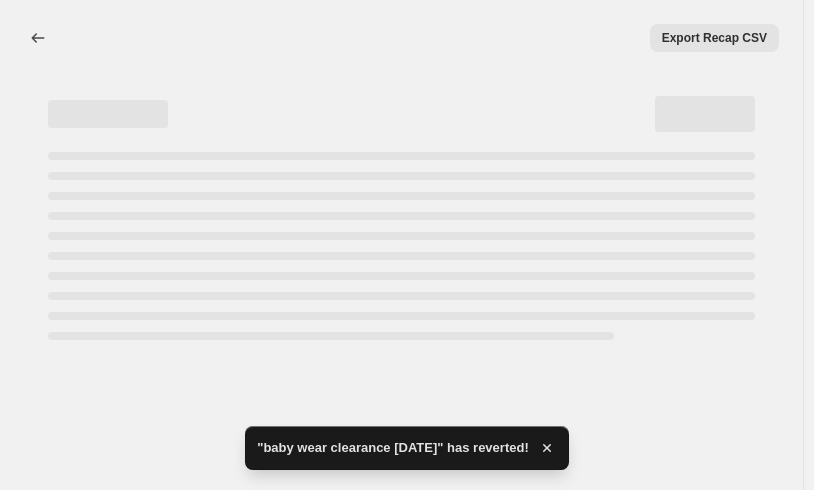 select on "percentage" 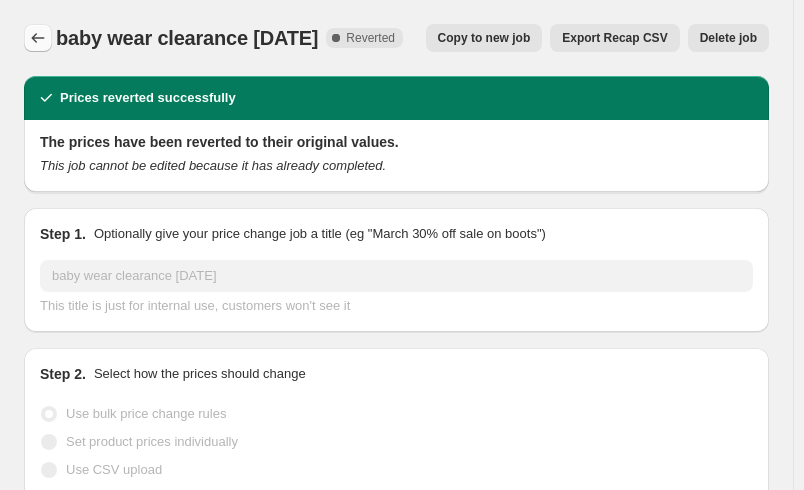 click 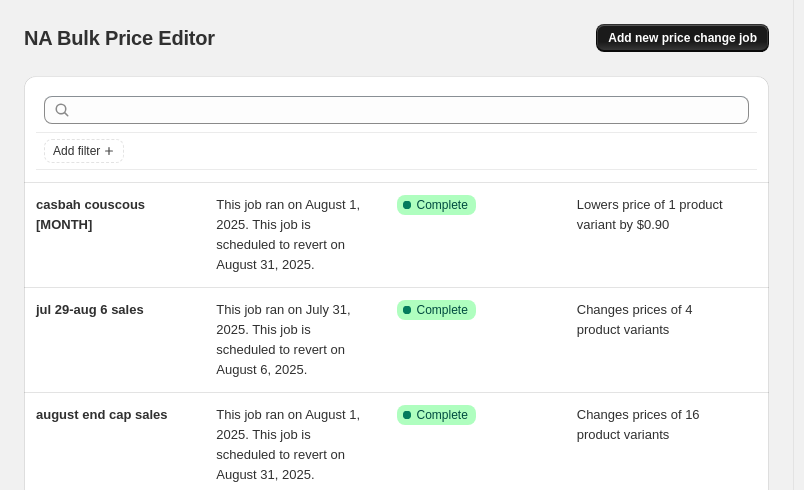 click on "Add new price change job" at bounding box center (682, 38) 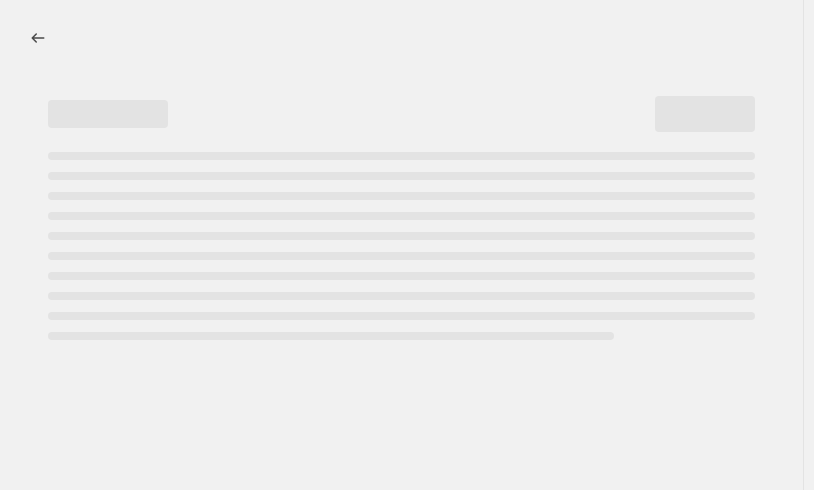 select on "percentage" 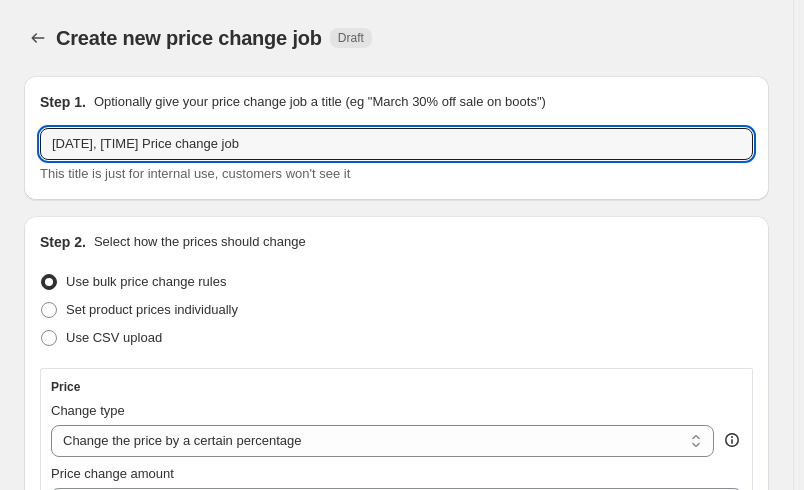 drag, startPoint x: 306, startPoint y: 138, endPoint x: -116, endPoint y: 102, distance: 423.53278 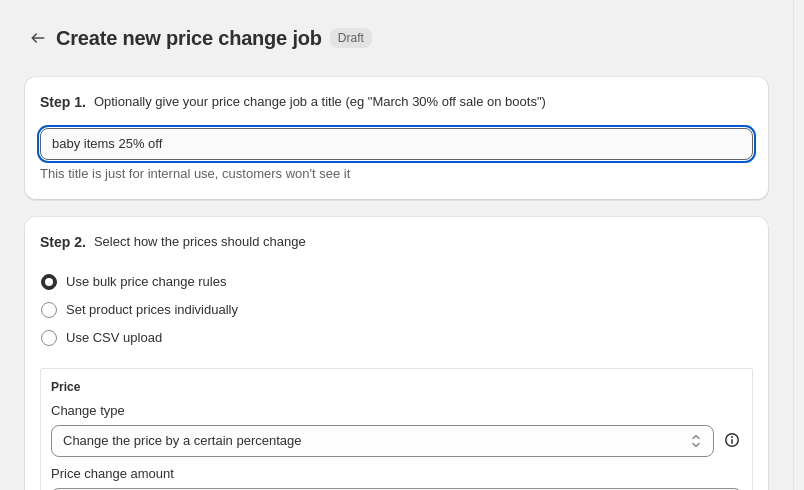 click on "baby items 25% off" at bounding box center (396, 144) 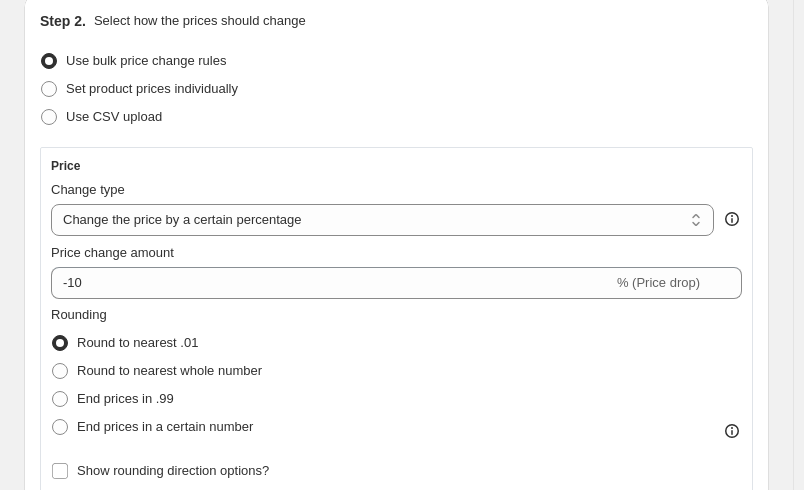 scroll, scrollTop: 300, scrollLeft: 0, axis: vertical 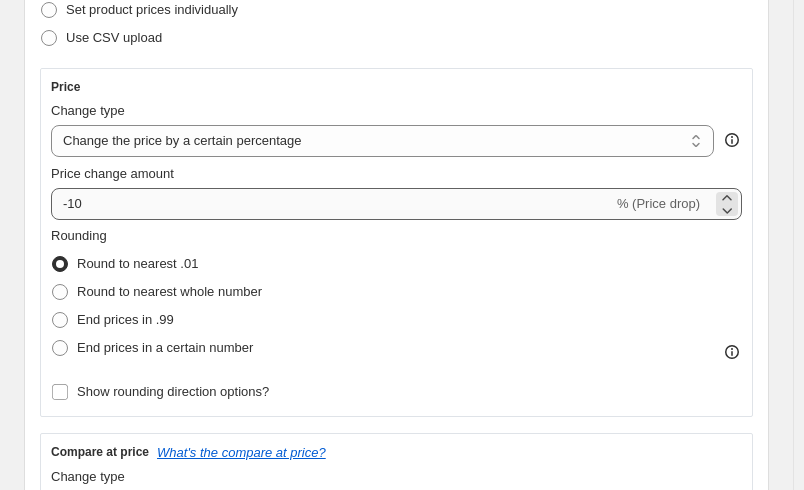 type on "all baby items 25% off" 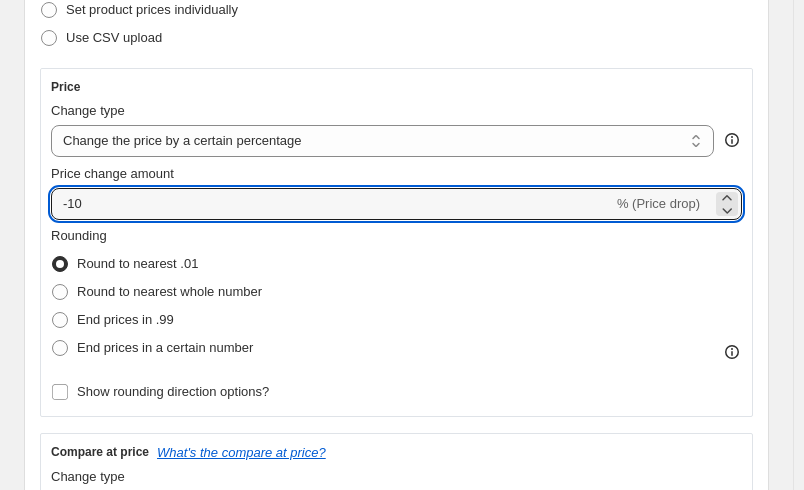 drag, startPoint x: 120, startPoint y: 194, endPoint x: 110, endPoint y: 222, distance: 29.732138 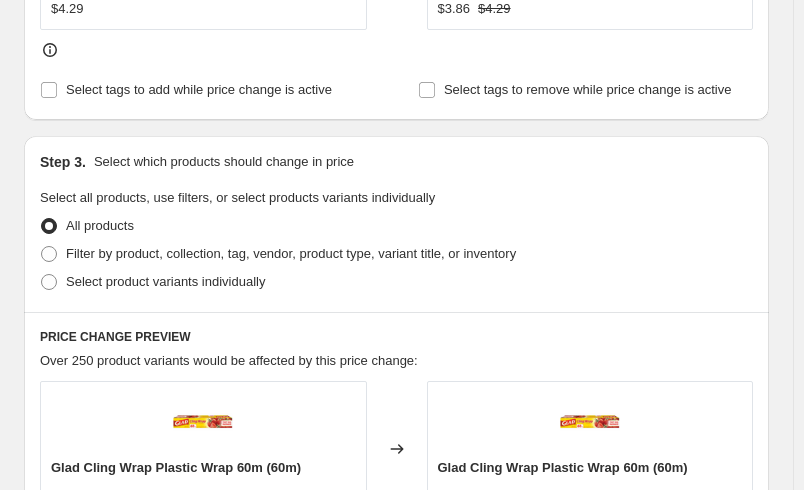 scroll, scrollTop: 1100, scrollLeft: 0, axis: vertical 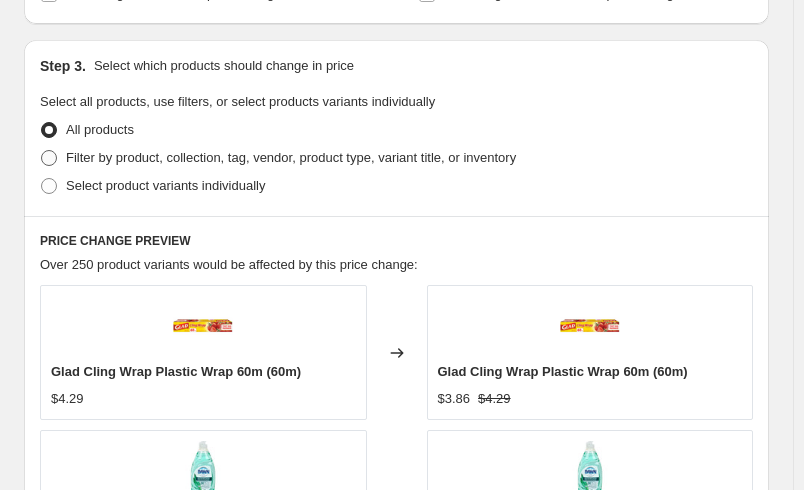 type on "-25" 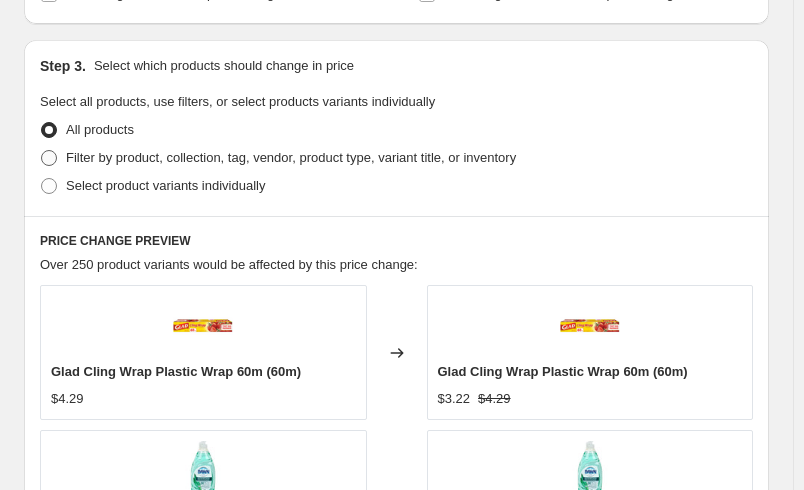 click at bounding box center (49, 158) 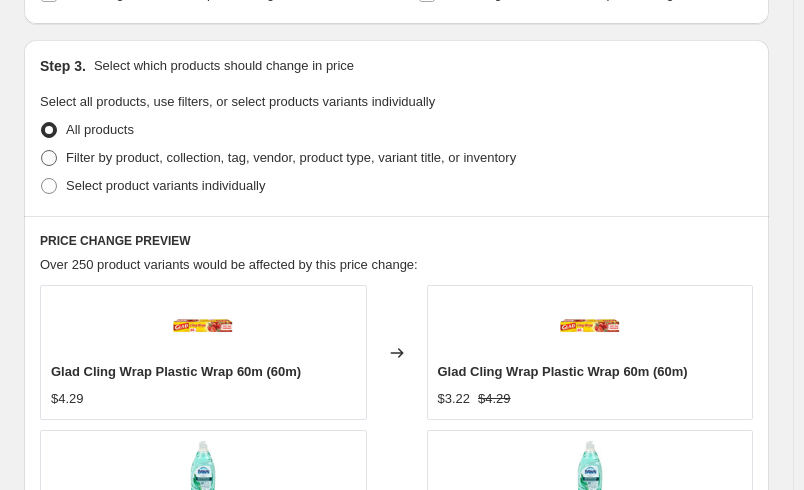 radio on "true" 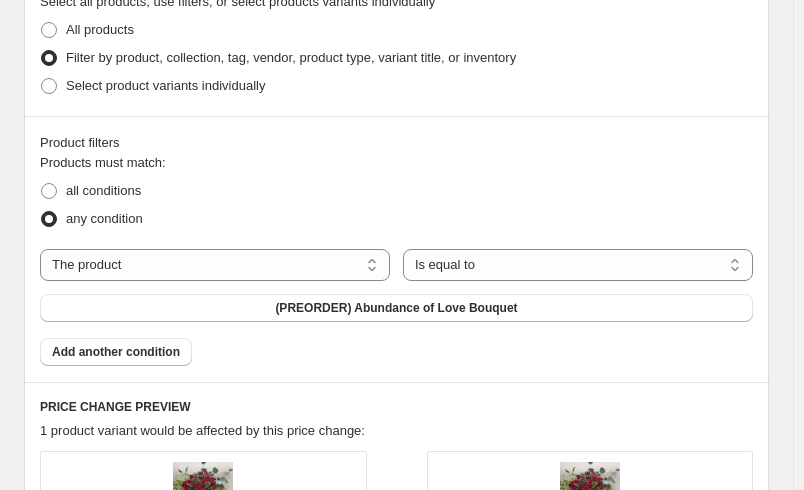 scroll, scrollTop: 1300, scrollLeft: 0, axis: vertical 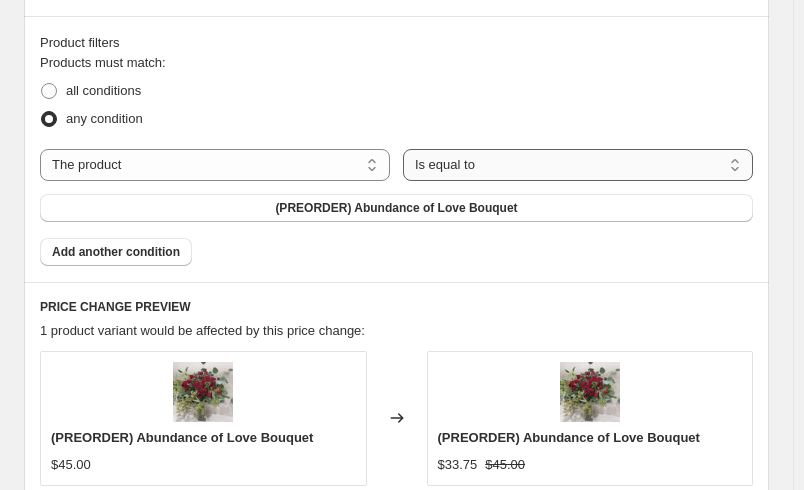 click on "Is equal to Is not equal to" at bounding box center [578, 165] 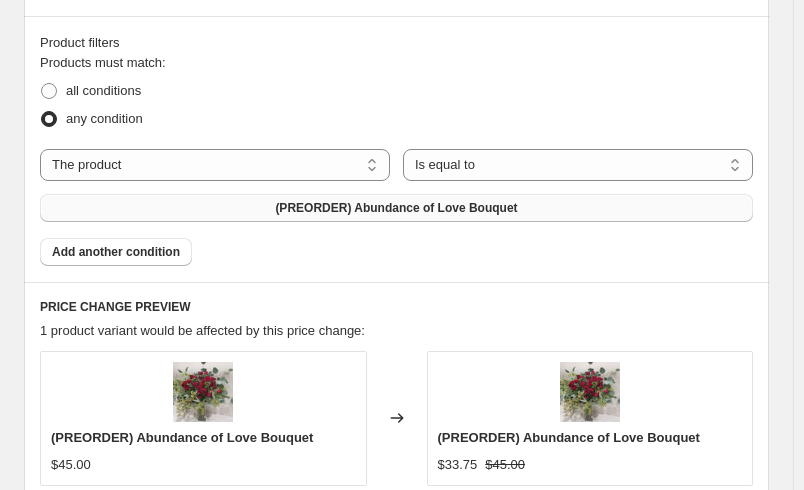 click on "(PREORDER) Abundance of Love Bouquet" at bounding box center (396, 208) 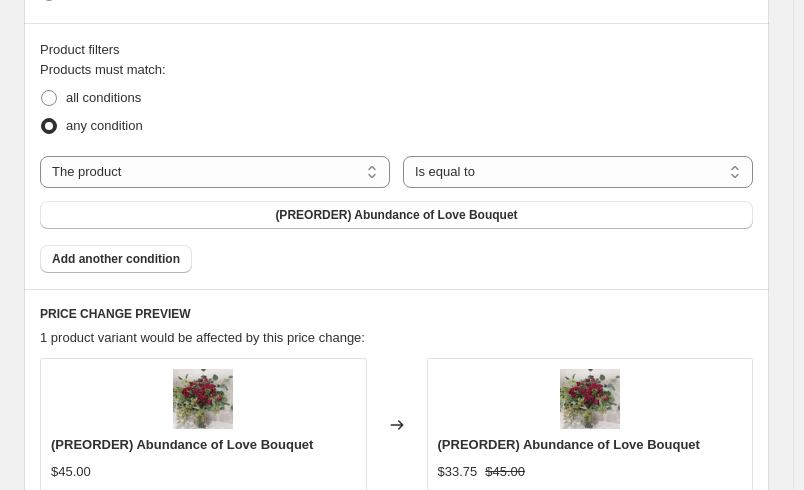 scroll, scrollTop: 1300, scrollLeft: 0, axis: vertical 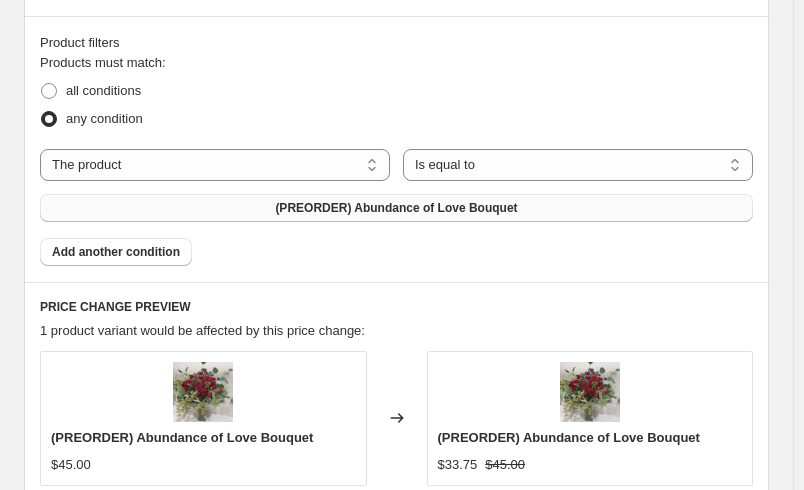 click on "(PREORDER) Abundance of Love Bouquet" at bounding box center [396, 208] 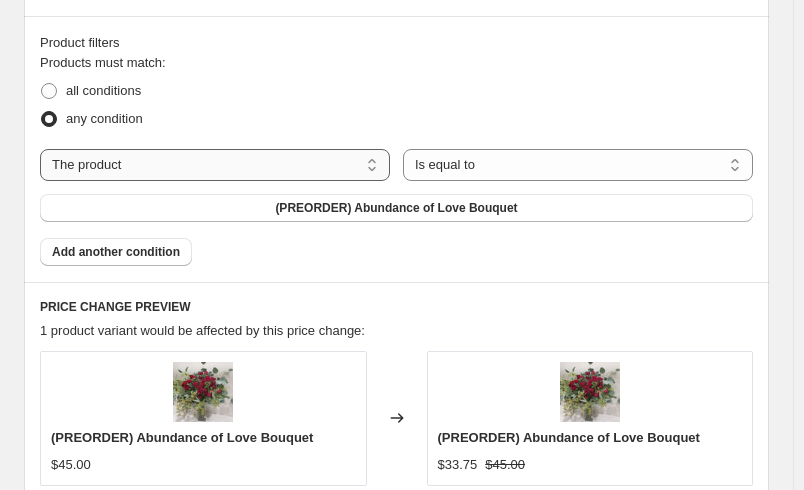 click on "The product The product's collection The product's tag The product's vendor The product's type The product's status The variant's title Inventory quantity" at bounding box center (215, 165) 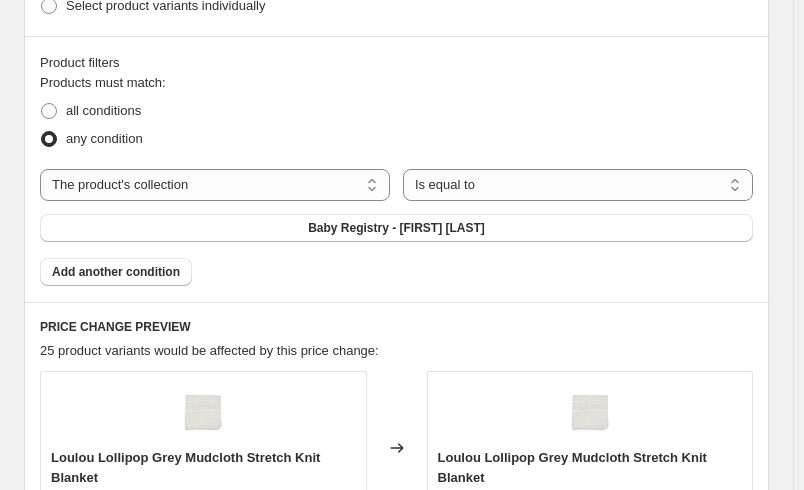 scroll, scrollTop: 1320, scrollLeft: 0, axis: vertical 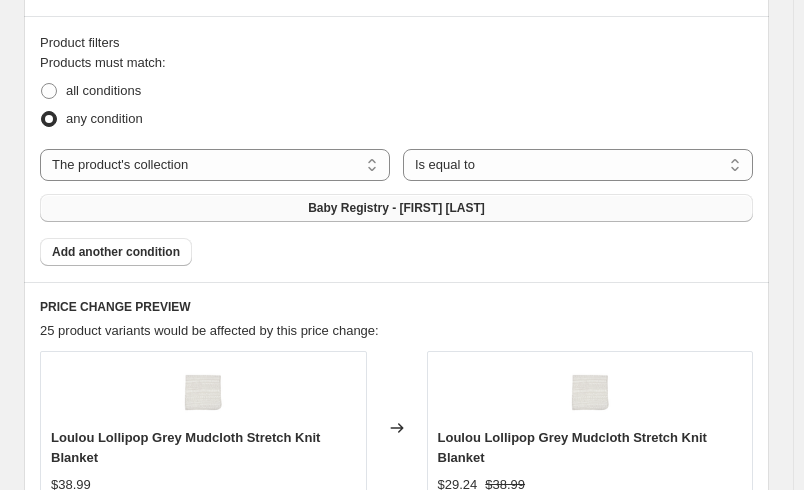 click on "Baby Registry - [FIRST] [LAST]" at bounding box center [396, 208] 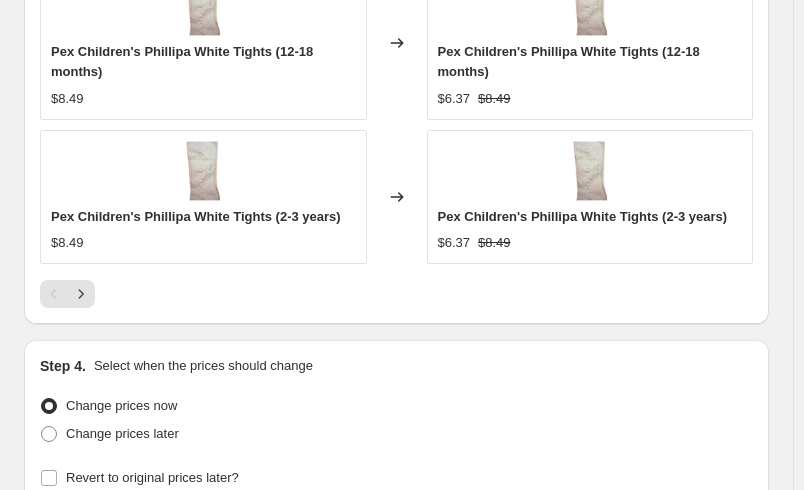 scroll, scrollTop: 2340, scrollLeft: 0, axis: vertical 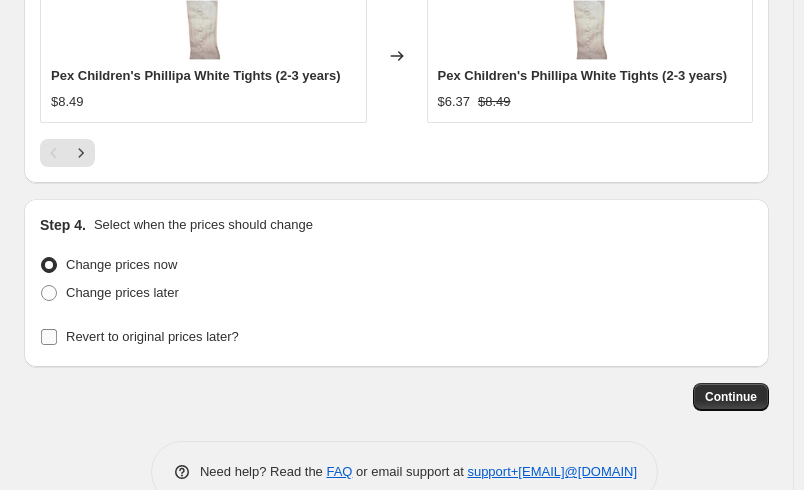 click on "Revert to original prices later?" at bounding box center [49, 337] 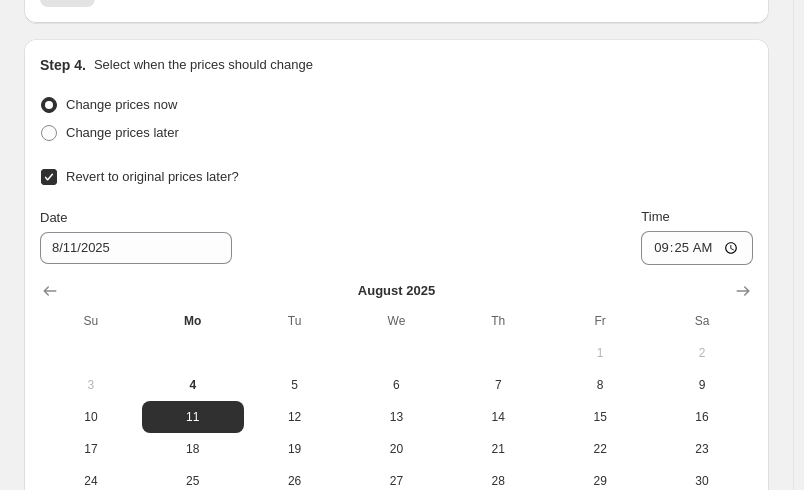 scroll, scrollTop: 2414, scrollLeft: 0, axis: vertical 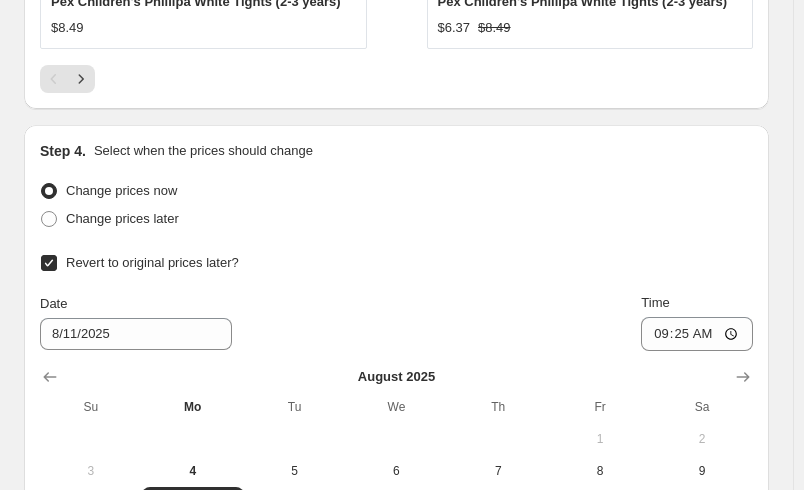 click on "Revert to original prices later?" at bounding box center (49, 263) 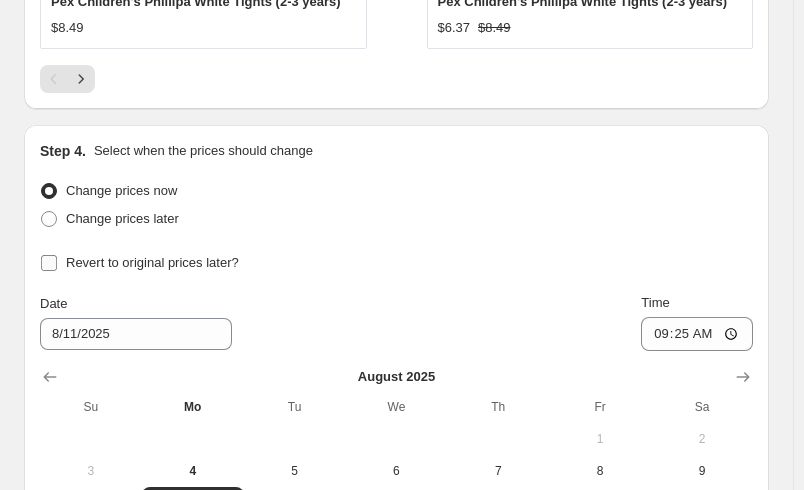 checkbox on "false" 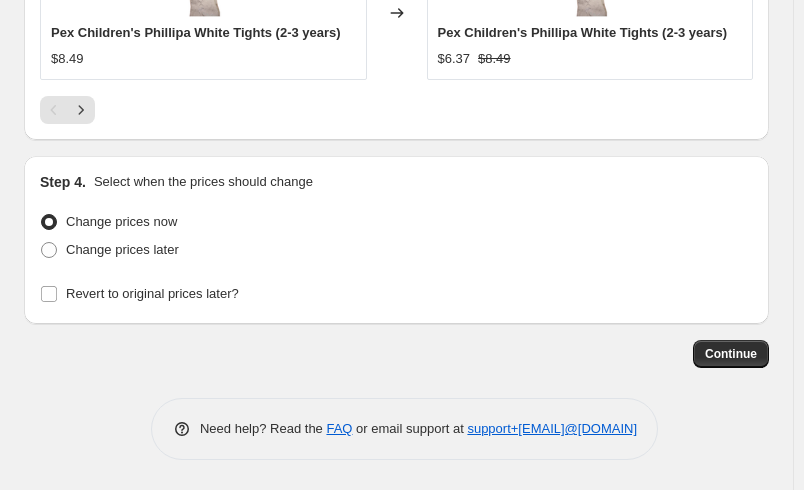 scroll, scrollTop: 2340, scrollLeft: 0, axis: vertical 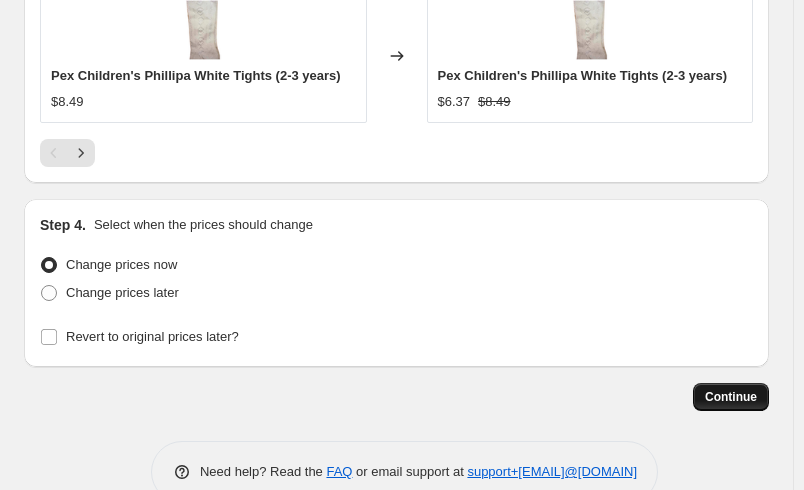 click on "Continue" at bounding box center [731, 397] 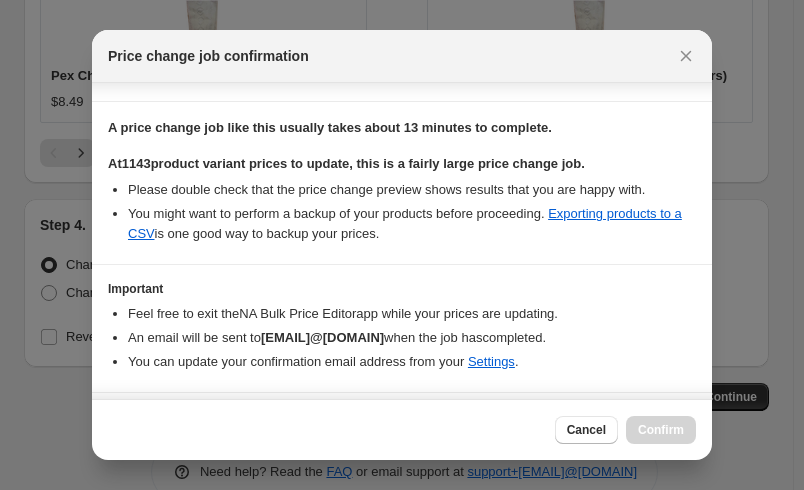 scroll, scrollTop: 337, scrollLeft: 0, axis: vertical 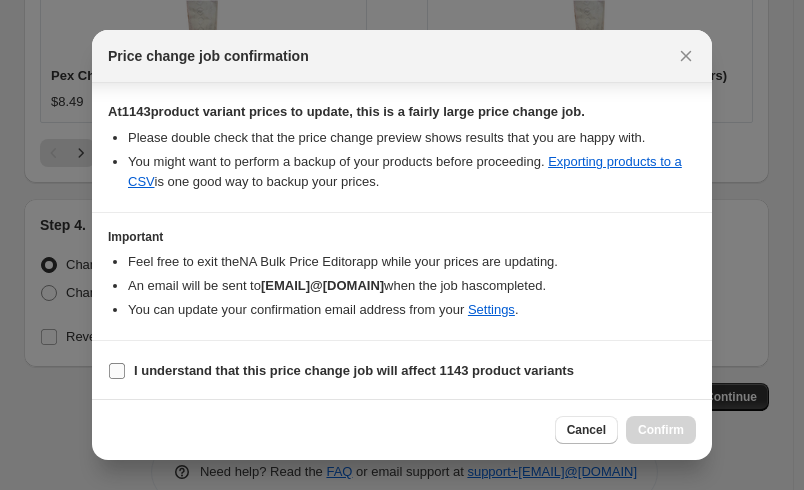 click on "I understand that this price change job will affect 1143 product variants" at bounding box center (117, 371) 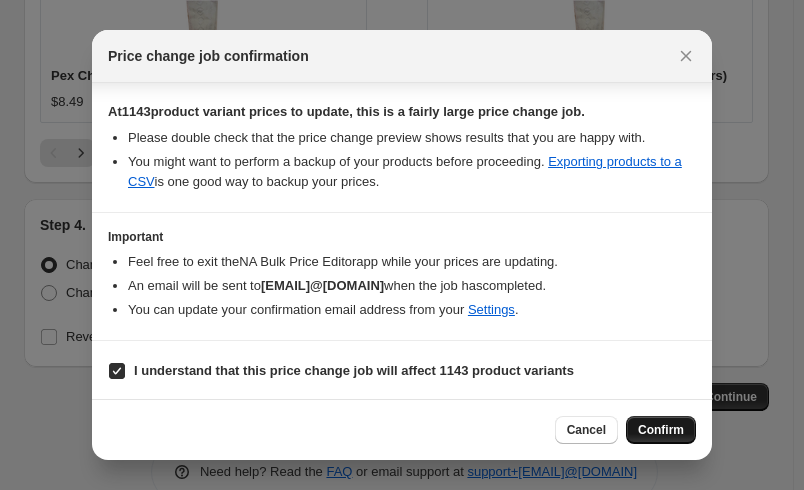 click on "Confirm" at bounding box center (661, 430) 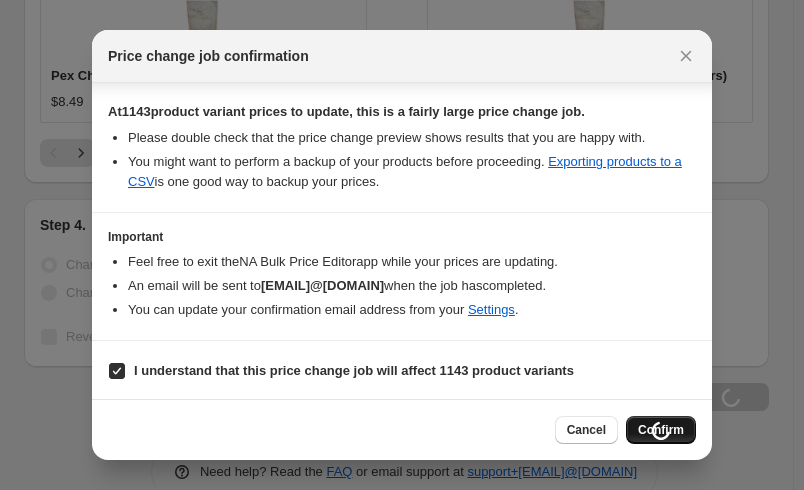 scroll, scrollTop: 2408, scrollLeft: 0, axis: vertical 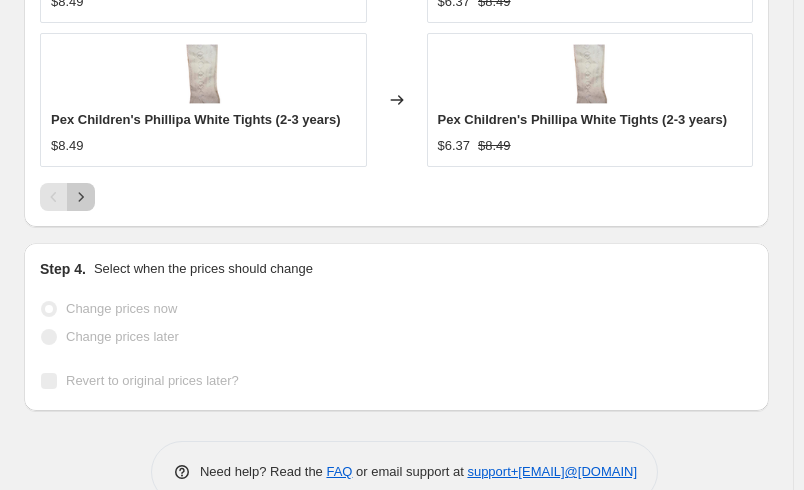 click 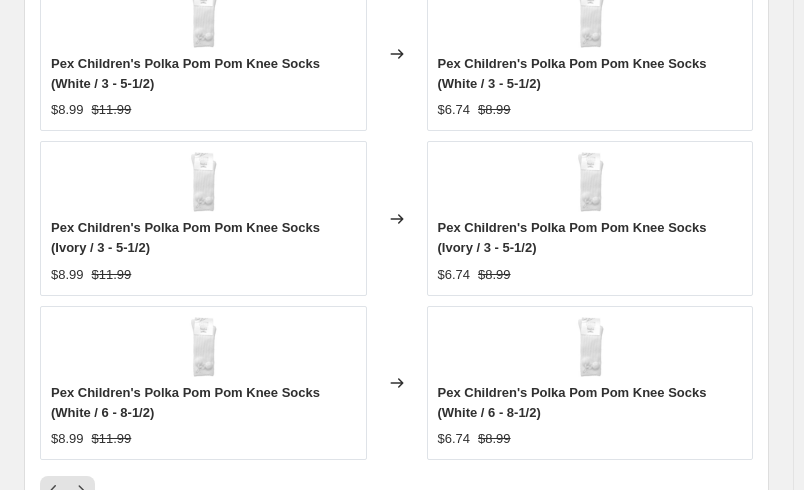 scroll, scrollTop: 2260, scrollLeft: 0, axis: vertical 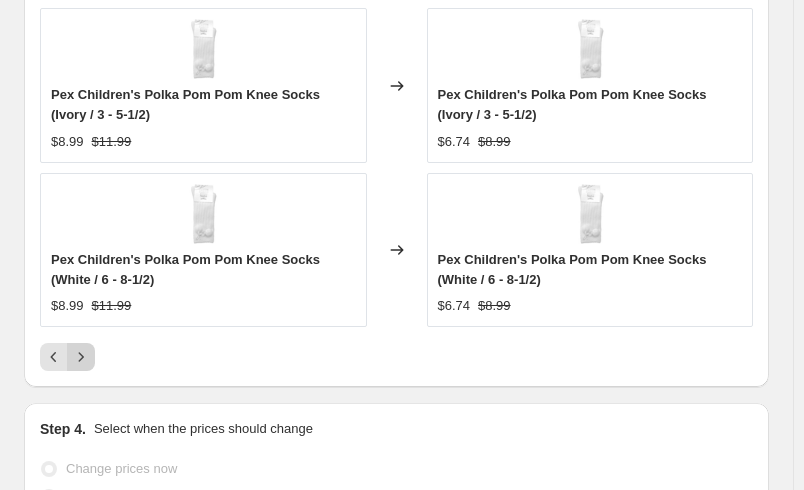 click 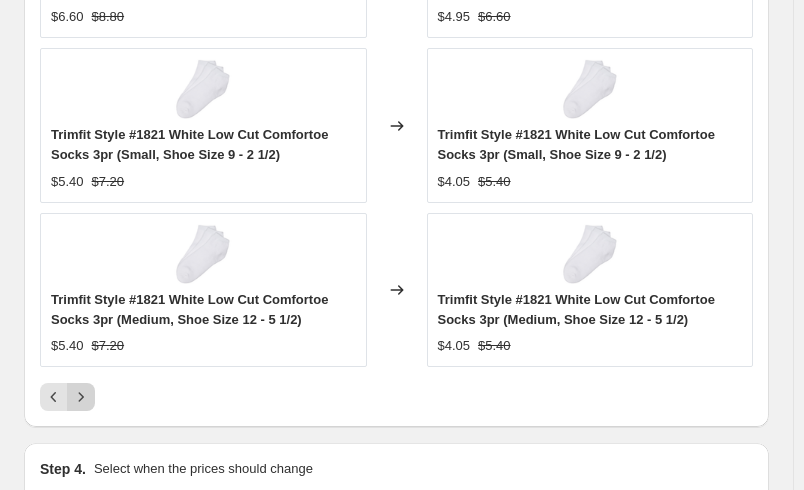 scroll, scrollTop: 2280, scrollLeft: 0, axis: vertical 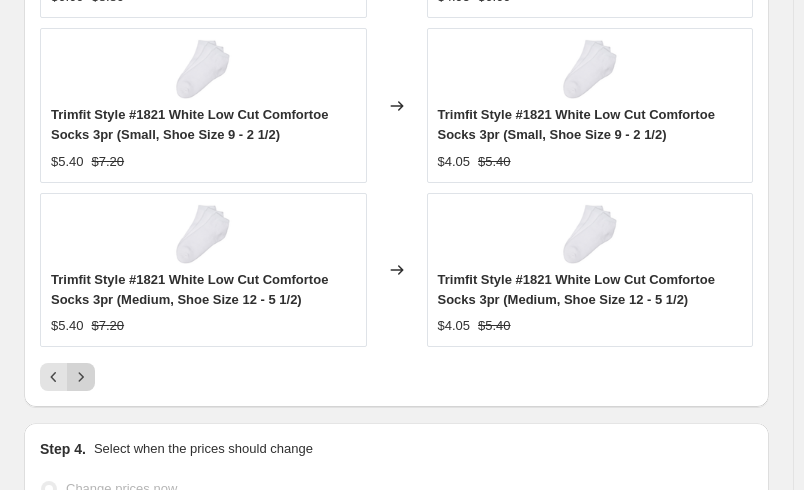 click on "Trimfit Style #10770 Black Rib Dress Socks 3pr (Small, Shoe Size 9 - 2 1/2) $[PRICE] $[PRICE] Changed to Trimfit Style #10770 Black Rib Dress Socks 3pr (Small, Shoe Size 9 - 2 1/2) $[PRICE] $[PRICE] Trimfit Style #10770 Black Rib Dress Socks 3pr (Medium, Shoe Size 12 - 5 1/2) $[PRICE] $[PRICE] Changed to Trimfit Style #10770 Black Rib Dress Socks 3pr (Medium, Shoe Size 12 - 5 1/2) $[PRICE] $[PRICE] Trimfit Style #10770 Black Rib Dress Socks 3pr (Large, Shoe Size 4-10) $[PRICE] $[PRICE] Changed to Trimfit Style #10770 Black Rib Dress Socks 3pr (Large, Shoe Size 4-10) $[PRICE] $[PRICE] Trimfit Style #1821 White Low Cut Comfortoe Socks 3pr (Small, Shoe Size 9 - 2 1/2) $[PRICE] $[PRICE] Changed to Trimfit Style #1821 White Low Cut Comfortoe Socks 3pr (Small, Shoe Size 9 - 2 1/2) $[PRICE] $[PRICE] Trimfit Style #1821 White Low Cut Comfortoe Socks 3pr (Medium, Shoe Size 12 - 5 1/2) $[PRICE] $[PRICE] Changed to Trimfit Style #1821 White Low Cut Comfortoe Socks 3pr (Medium, Shoe Size 12 - 5 1/2) $[PRICE] $[PRICE]" at bounding box center (396, -37) 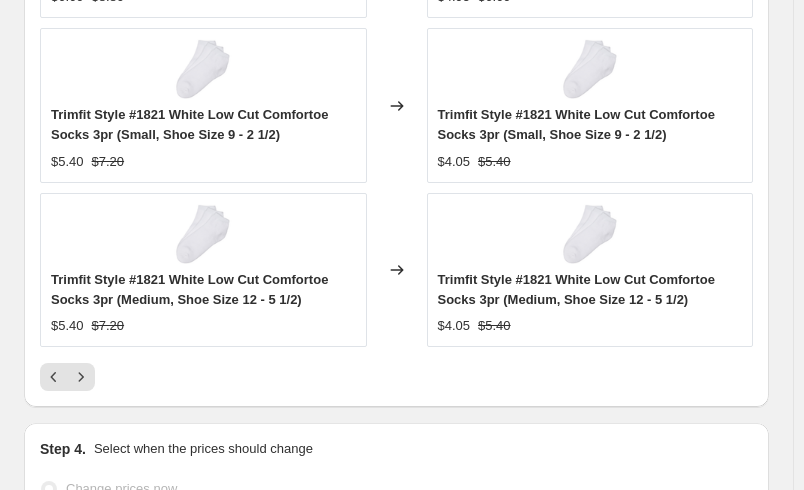 click 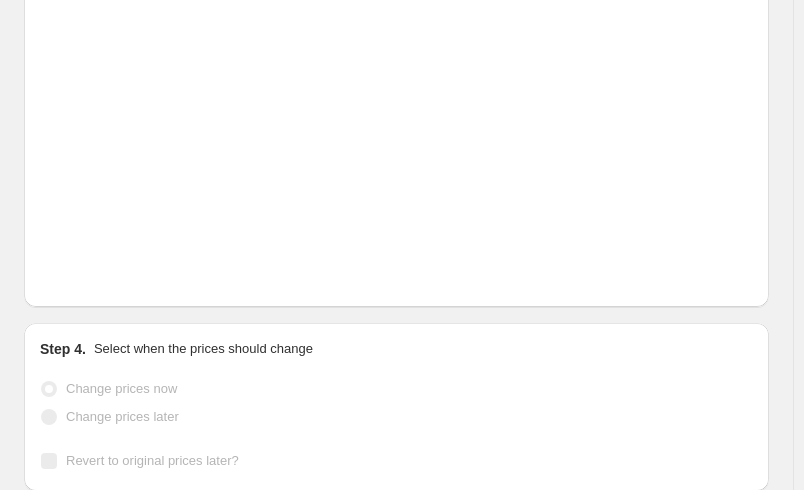 scroll, scrollTop: 2280, scrollLeft: 0, axis: vertical 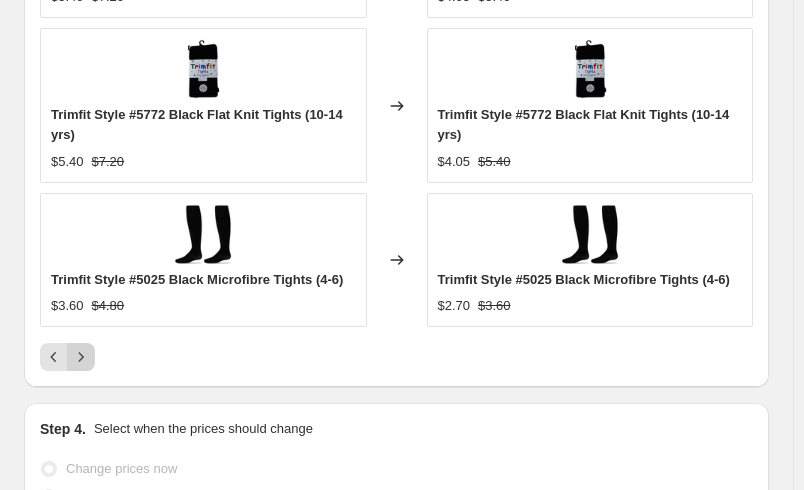 click 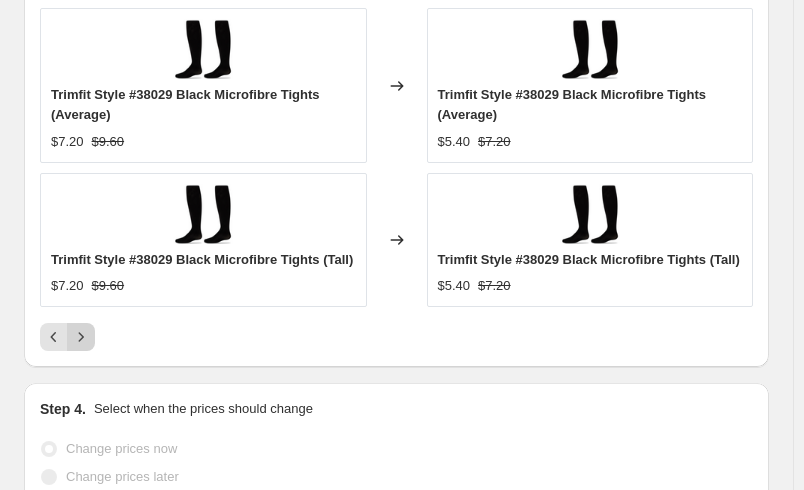 click 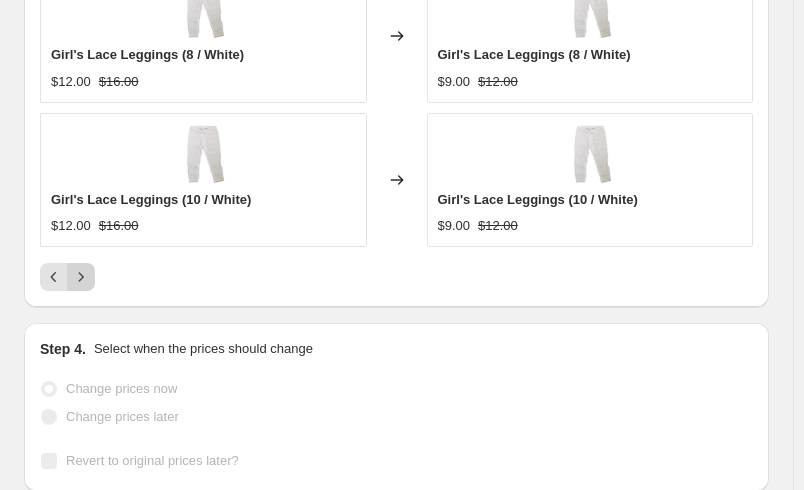 click 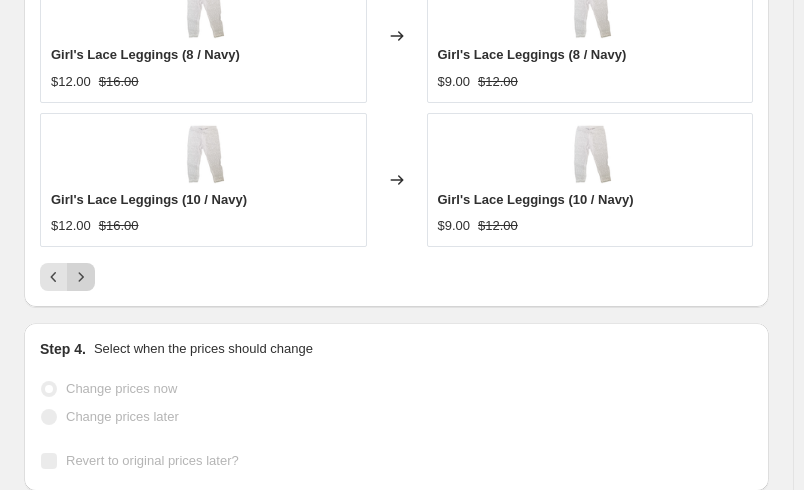 click 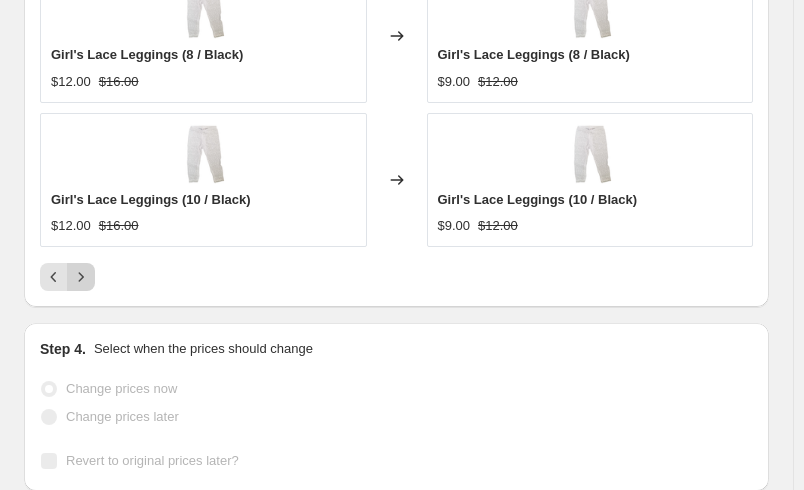 click 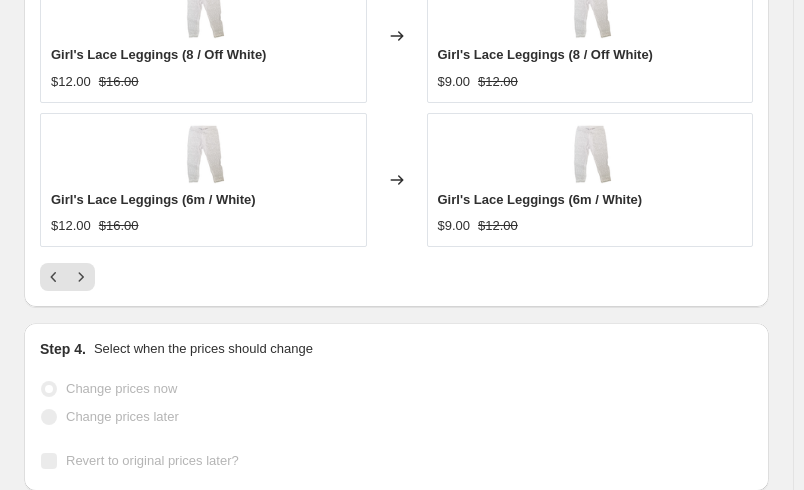 select on "percentage" 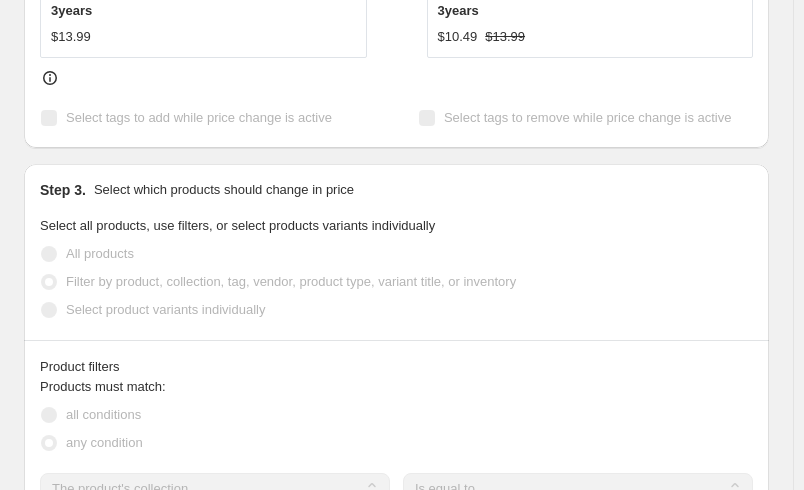 scroll, scrollTop: 1286, scrollLeft: 0, axis: vertical 